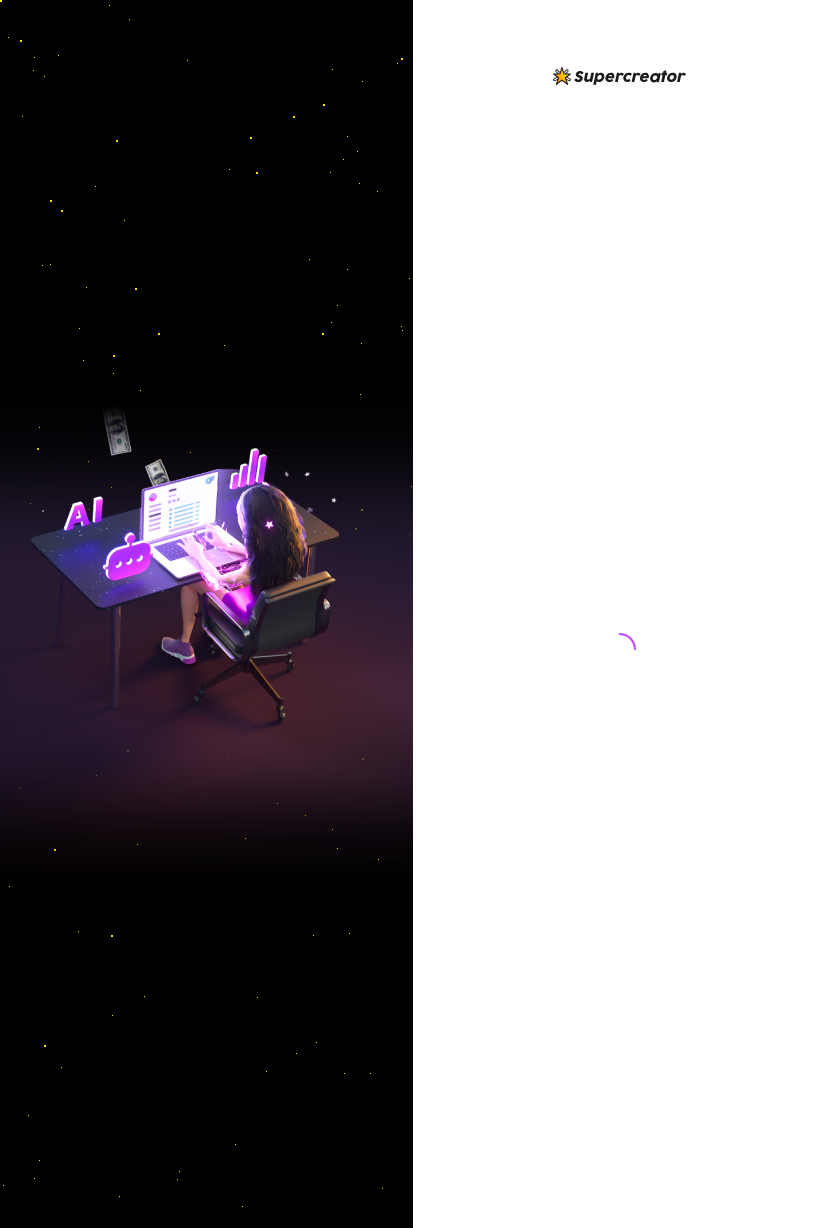 scroll, scrollTop: 0, scrollLeft: 0, axis: both 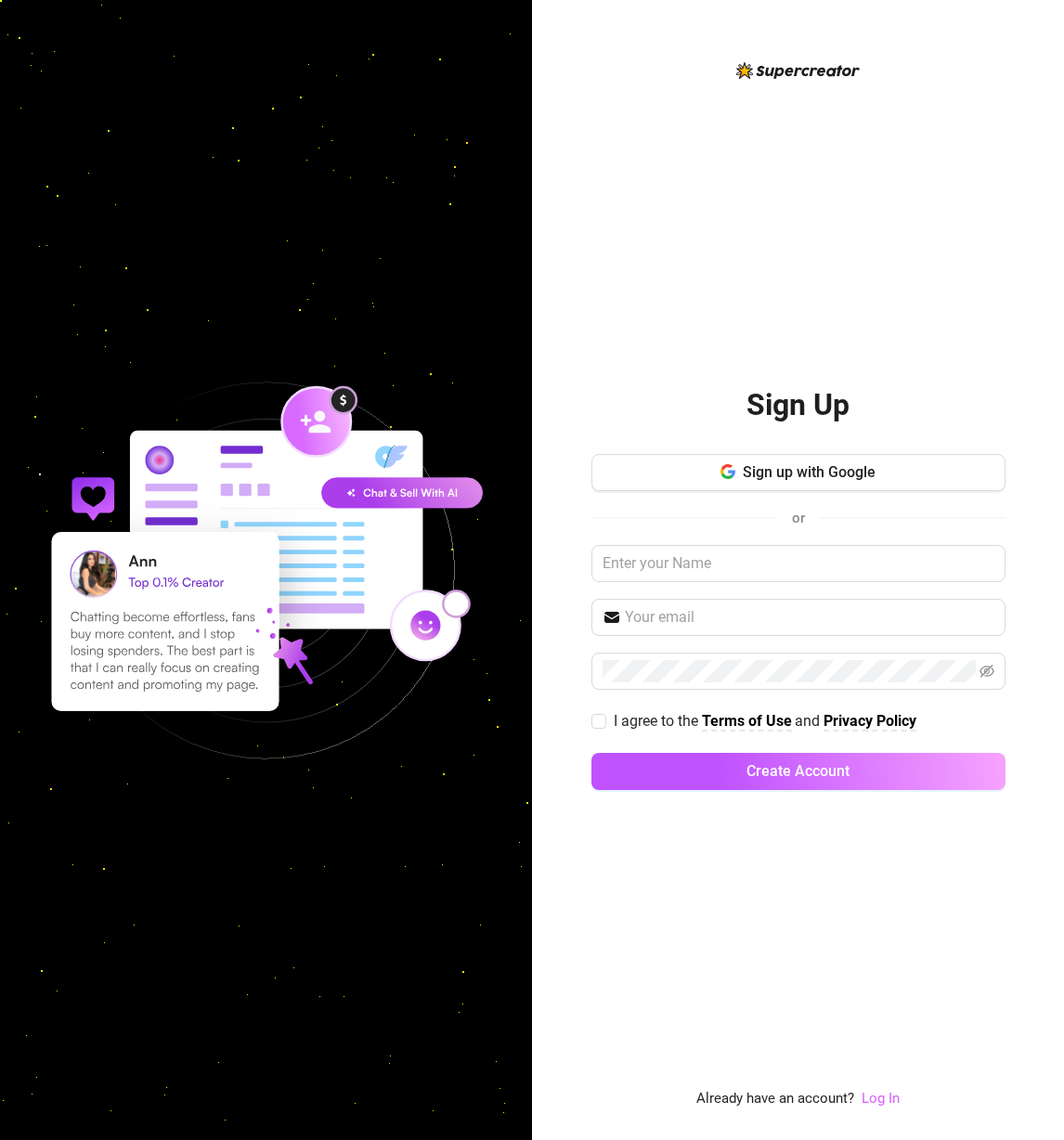 click on "Log In" at bounding box center (880, 1098) 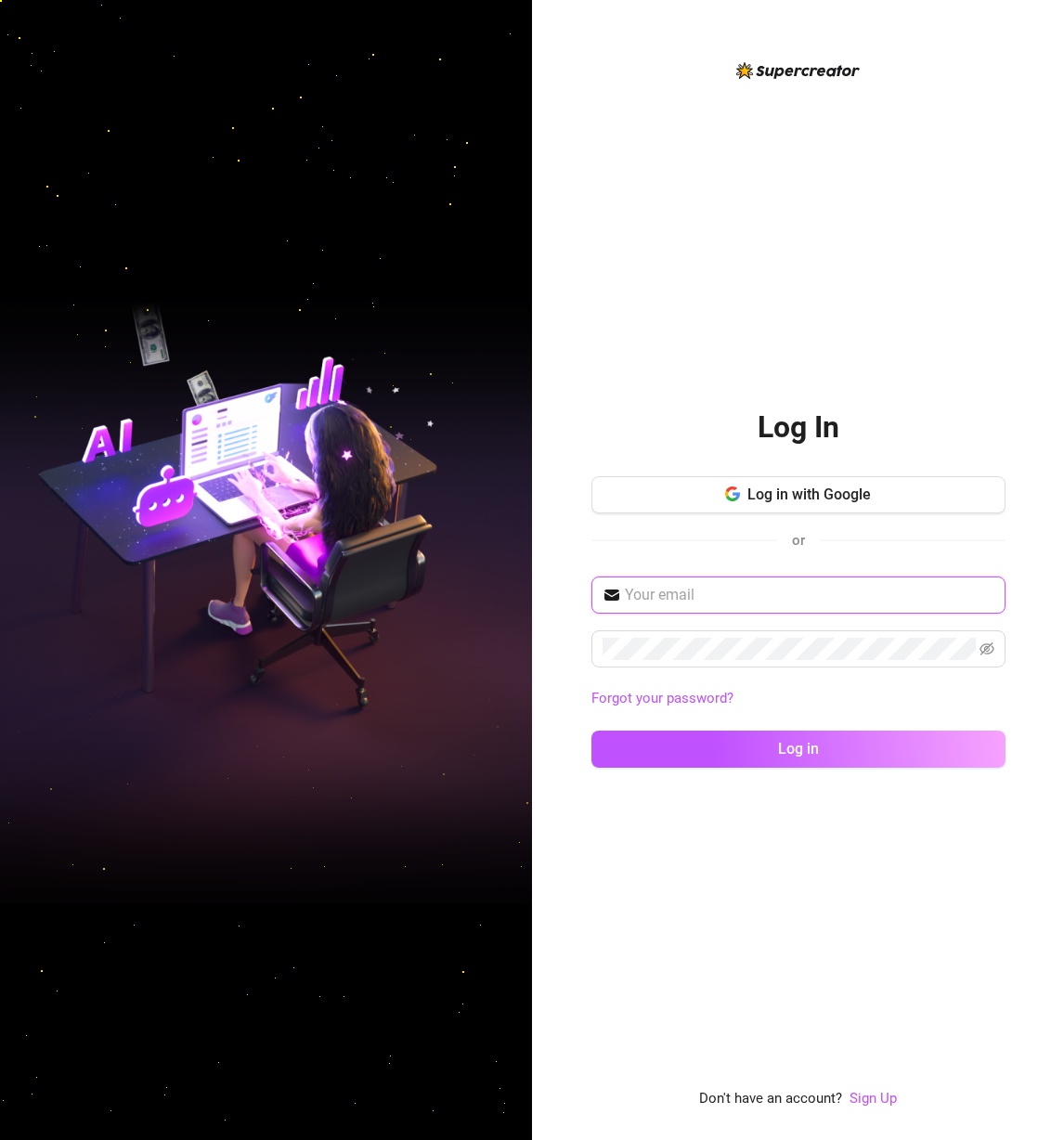 type on "kiaramoonof@example.com" 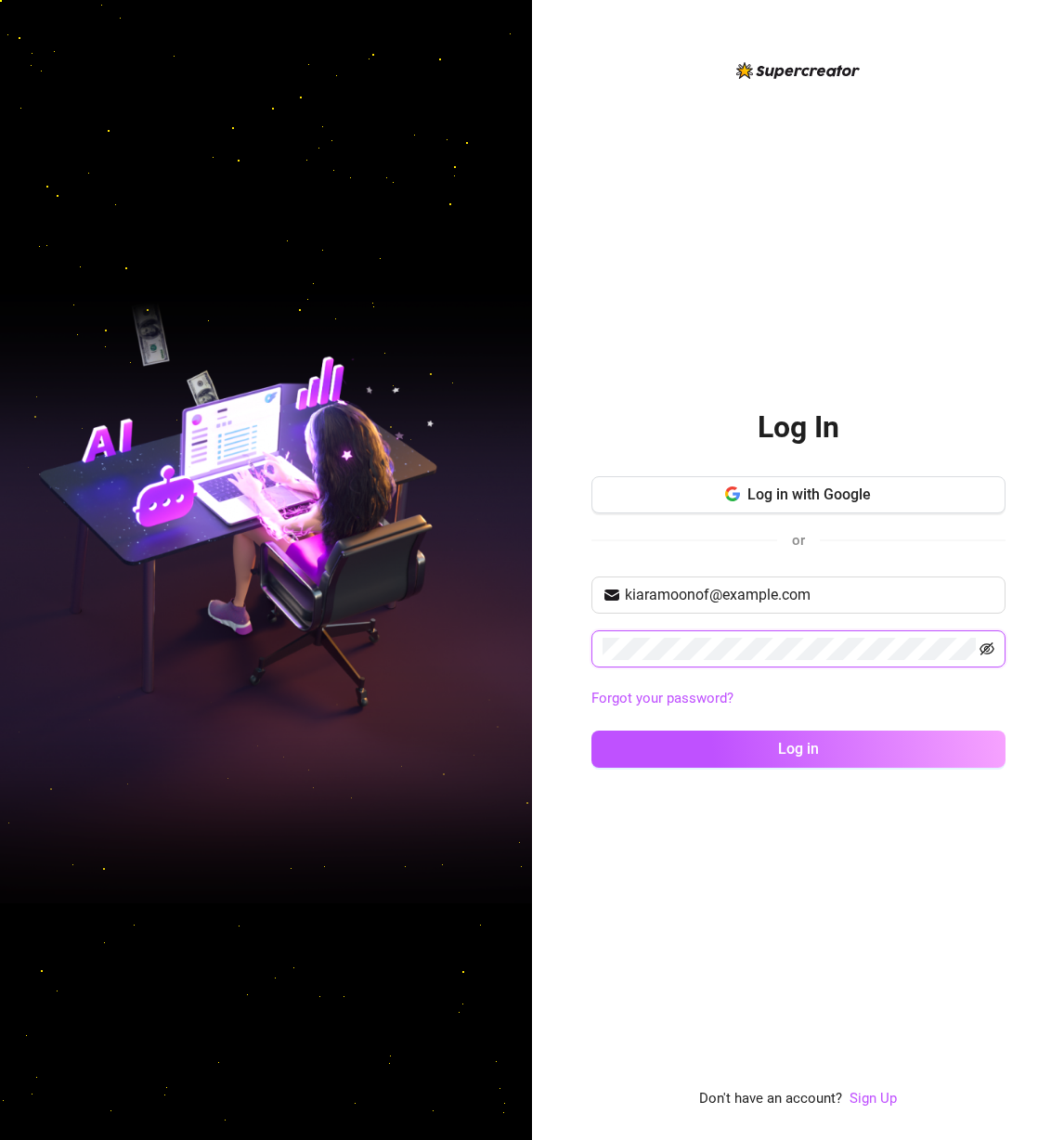 click 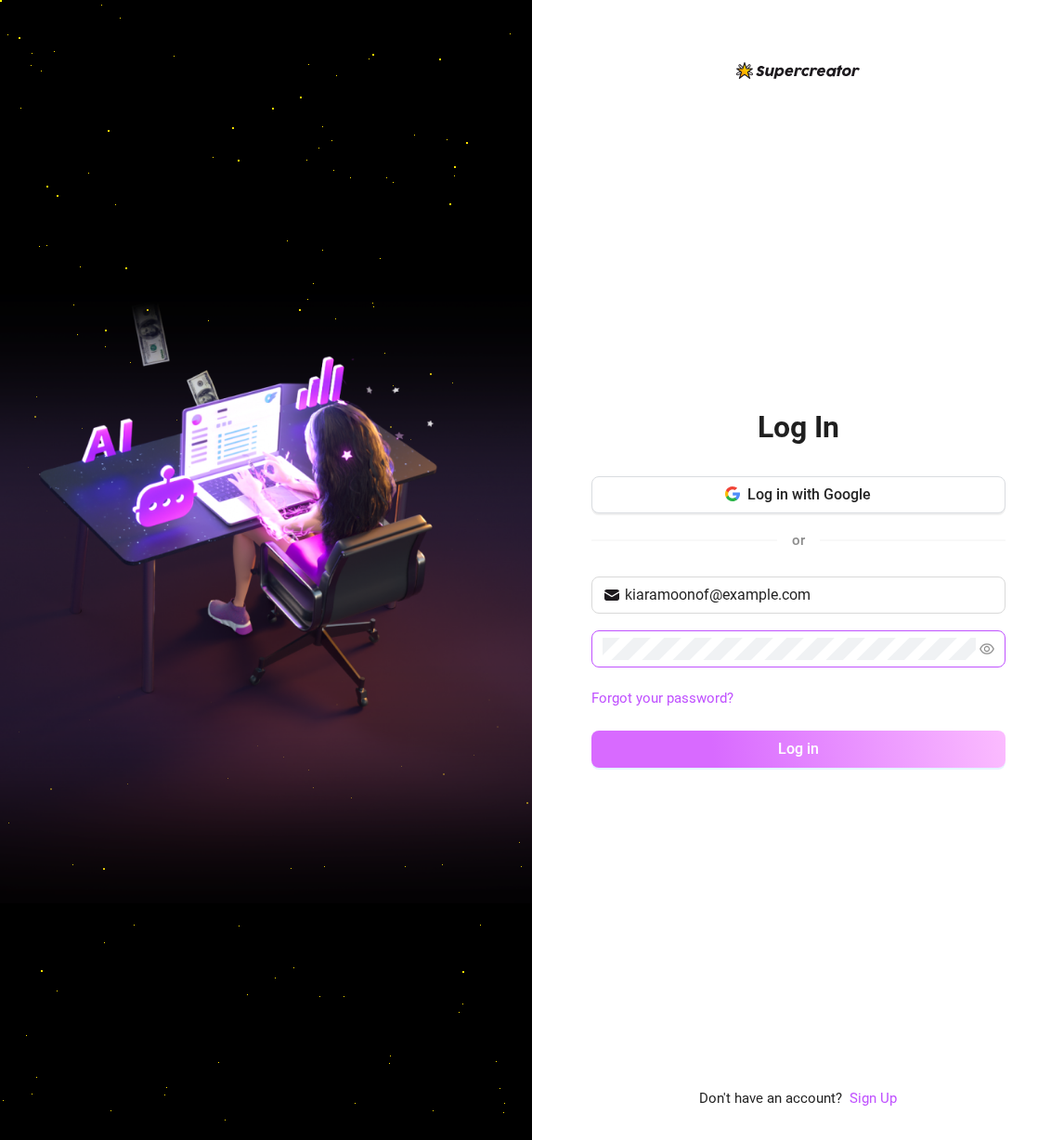 click on "Log in" at bounding box center [798, 749] 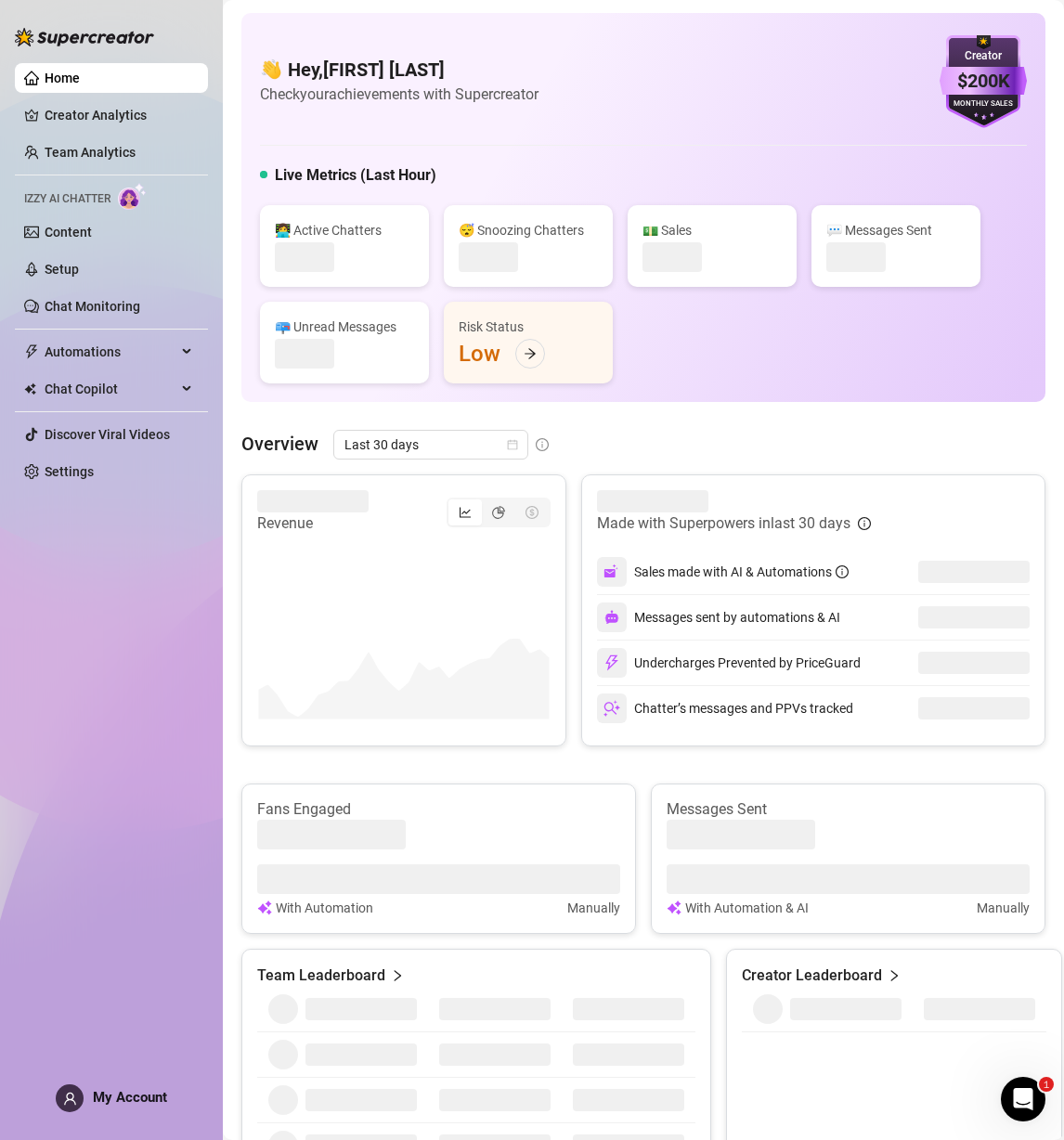 scroll, scrollTop: 0, scrollLeft: 0, axis: both 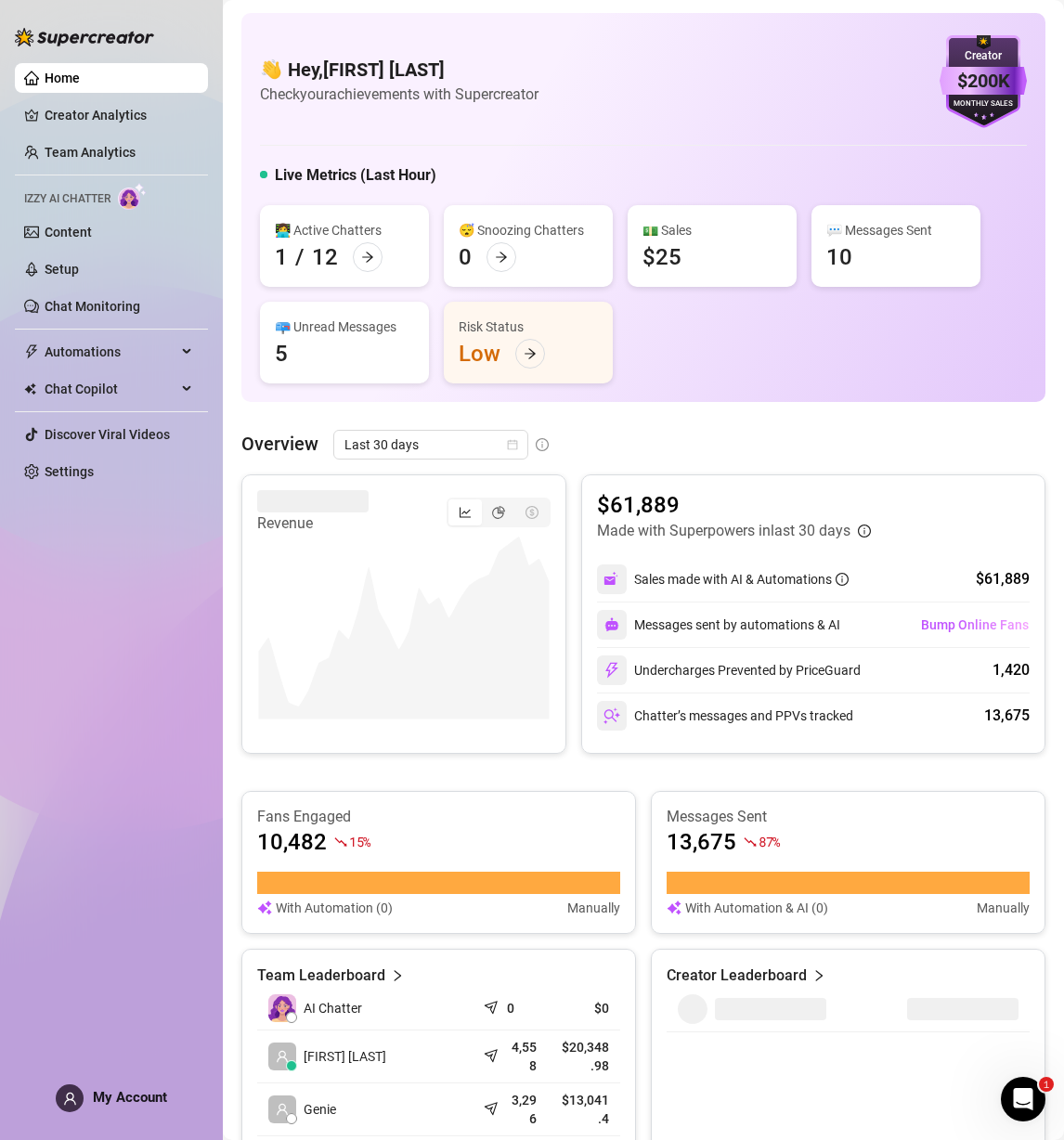 click on "Home" at bounding box center (62, 78) 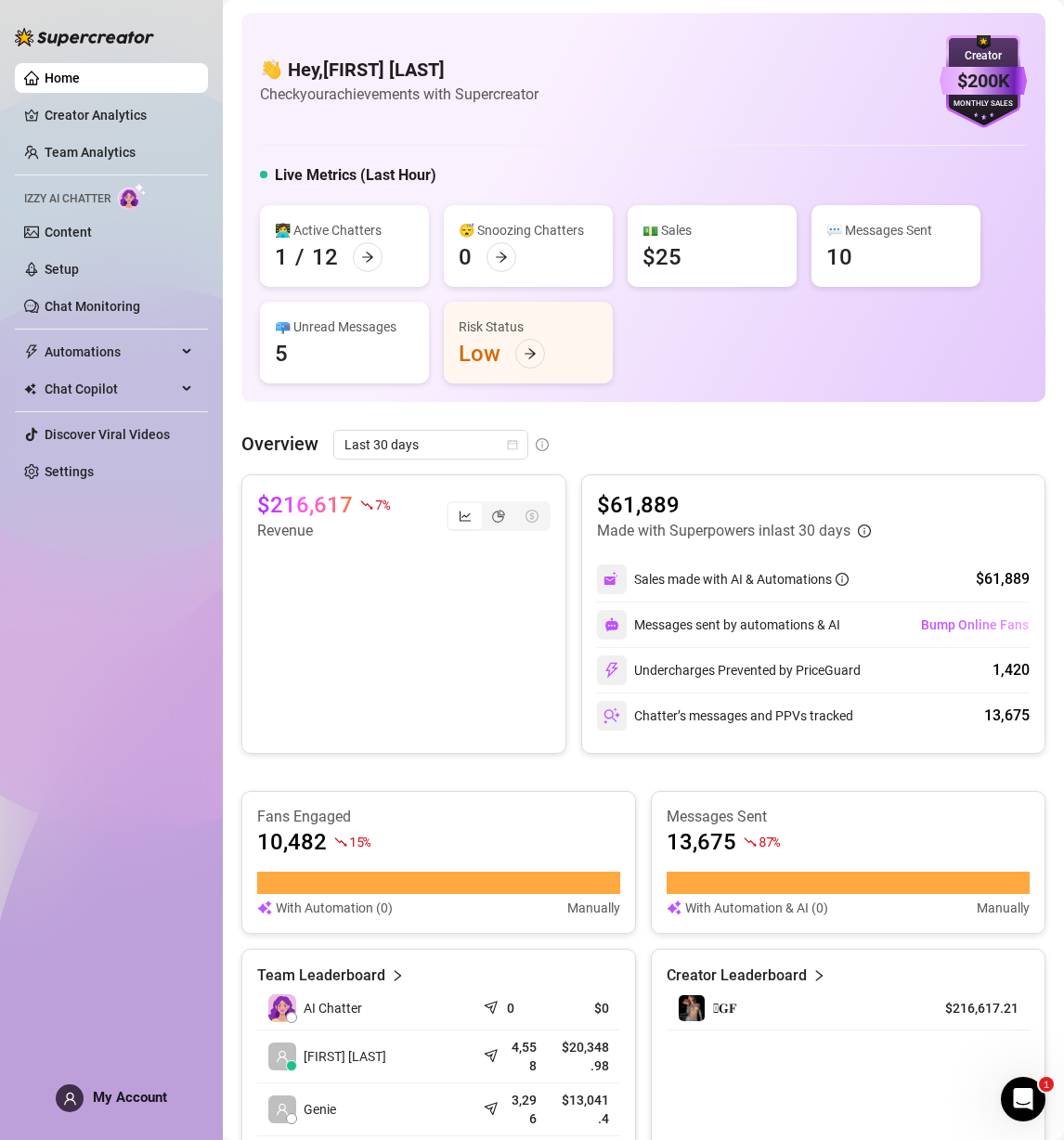click at bounding box center [84, 37] 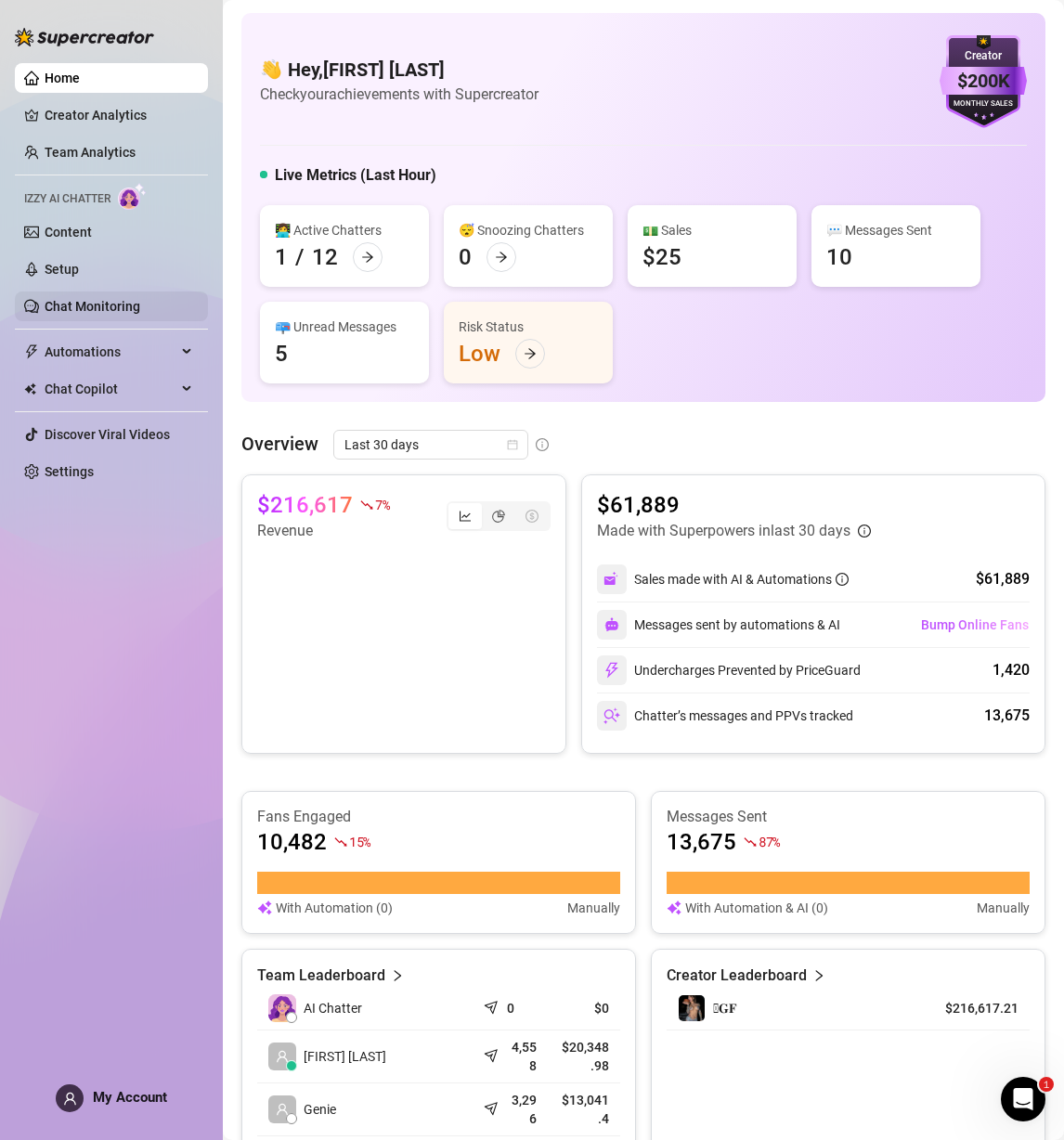 click on "Chat Monitoring" at bounding box center (92, 306) 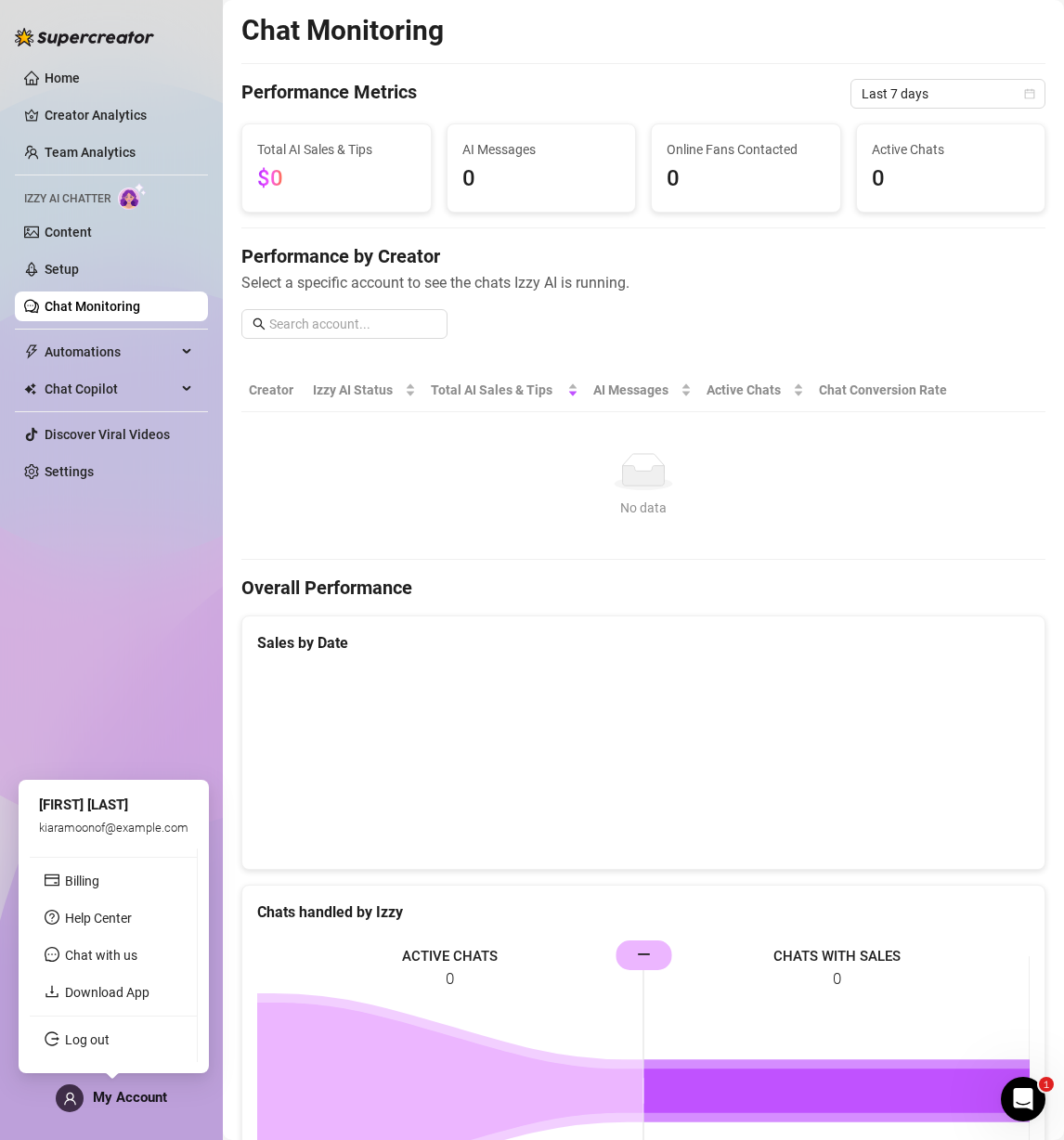 click on "My Account" at bounding box center (130, 1097) 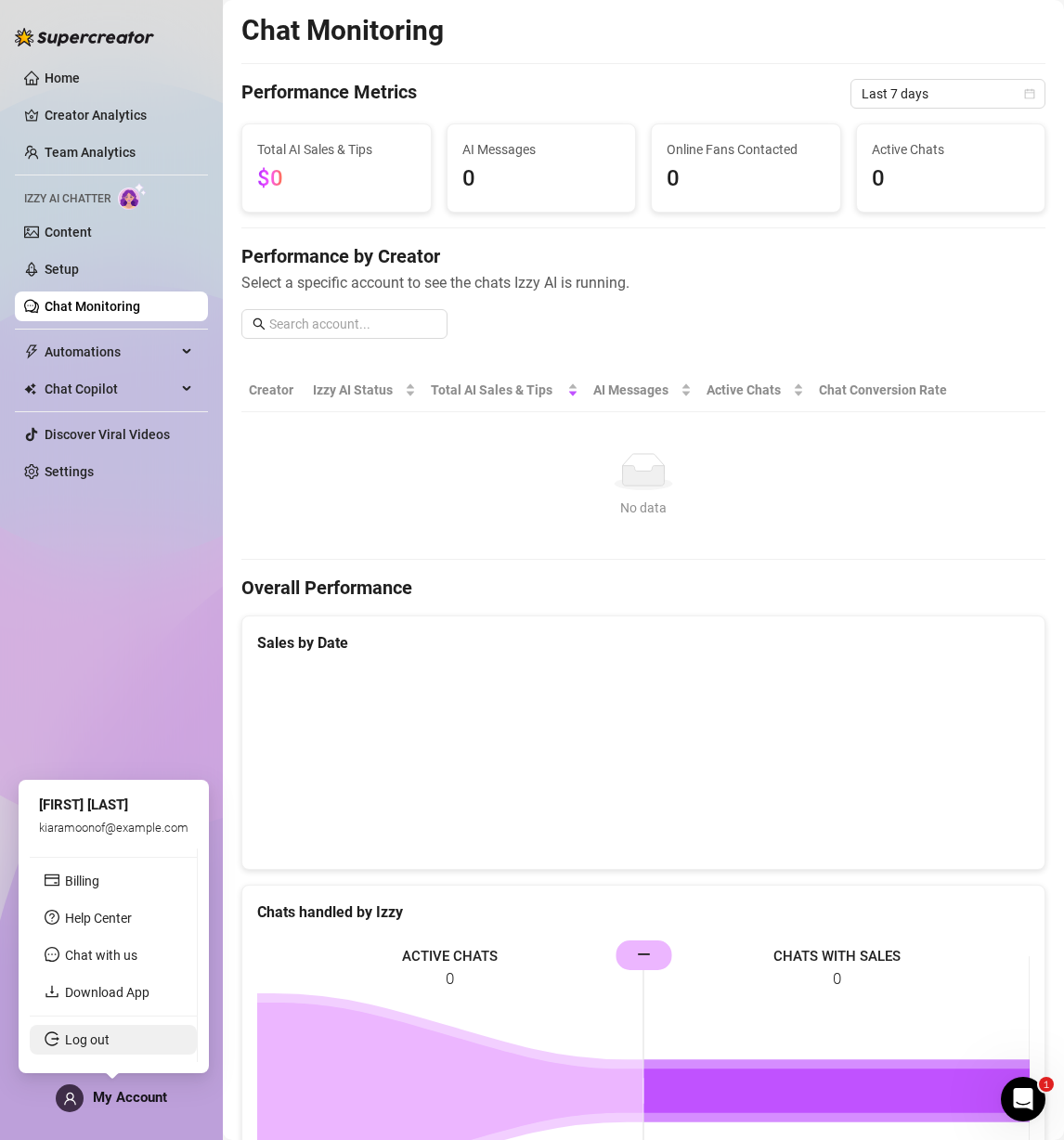 click on "Log out" at bounding box center (87, 1040) 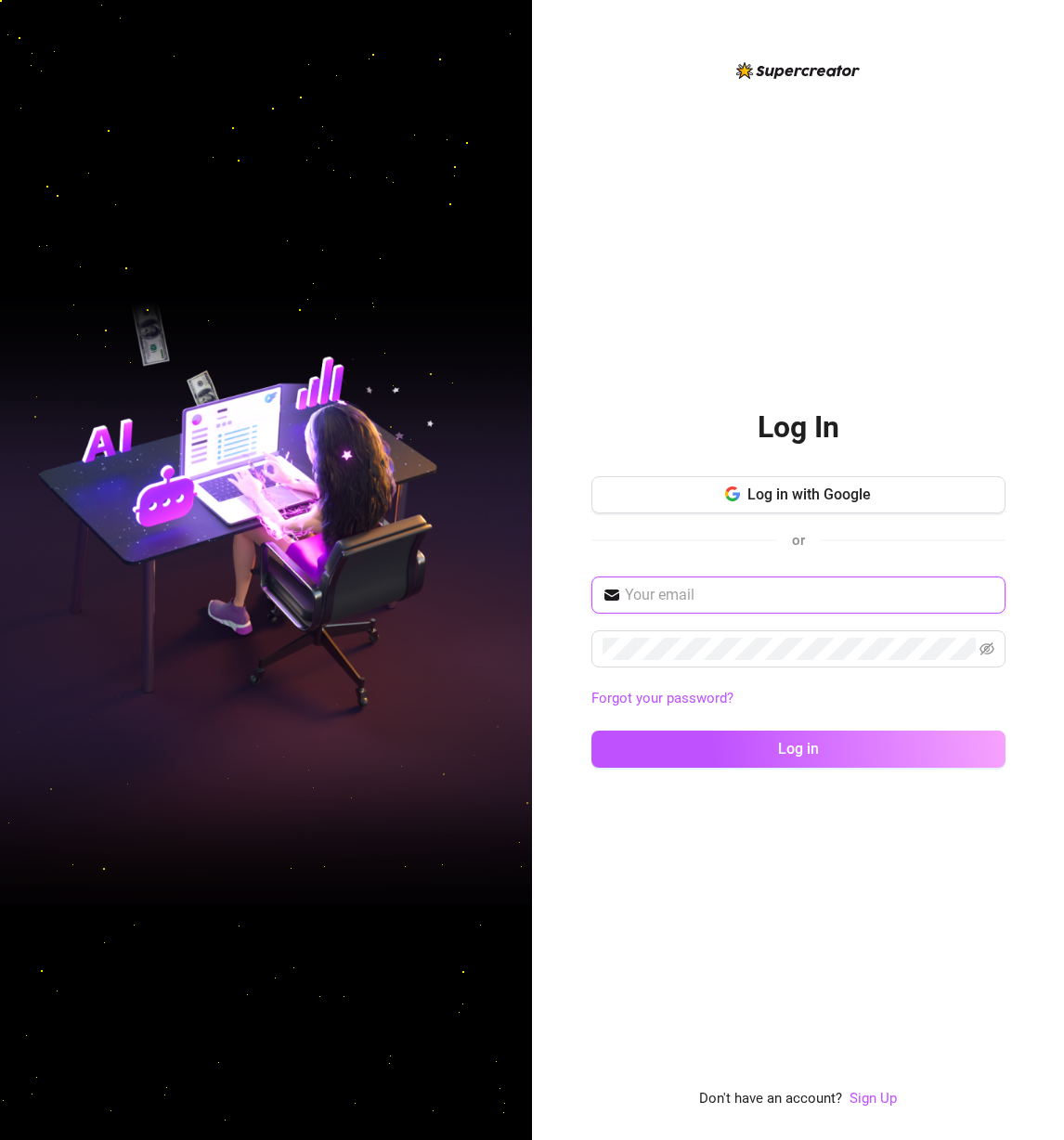 scroll, scrollTop: 0, scrollLeft: 0, axis: both 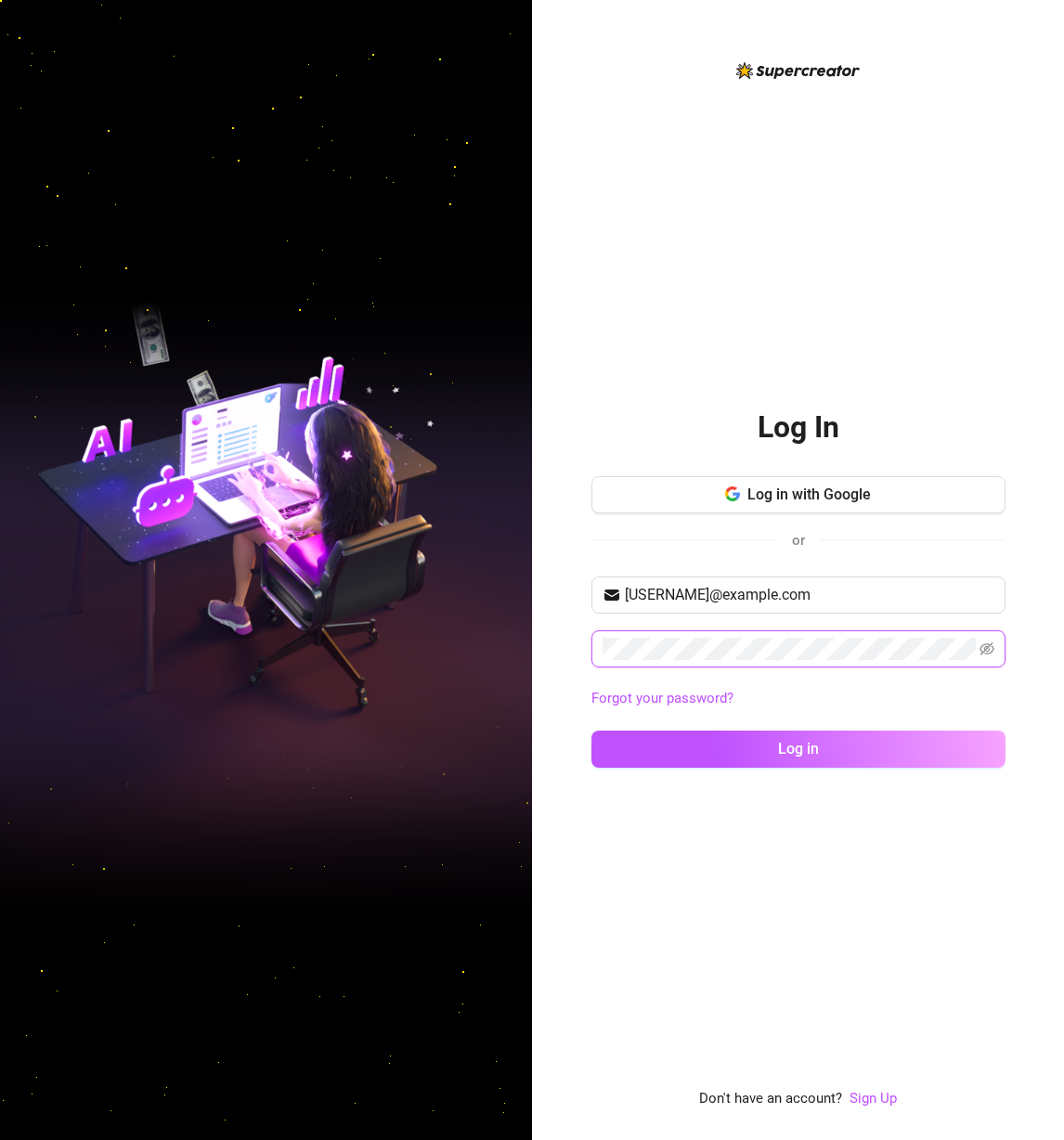 click on "Log in" at bounding box center [798, 749] 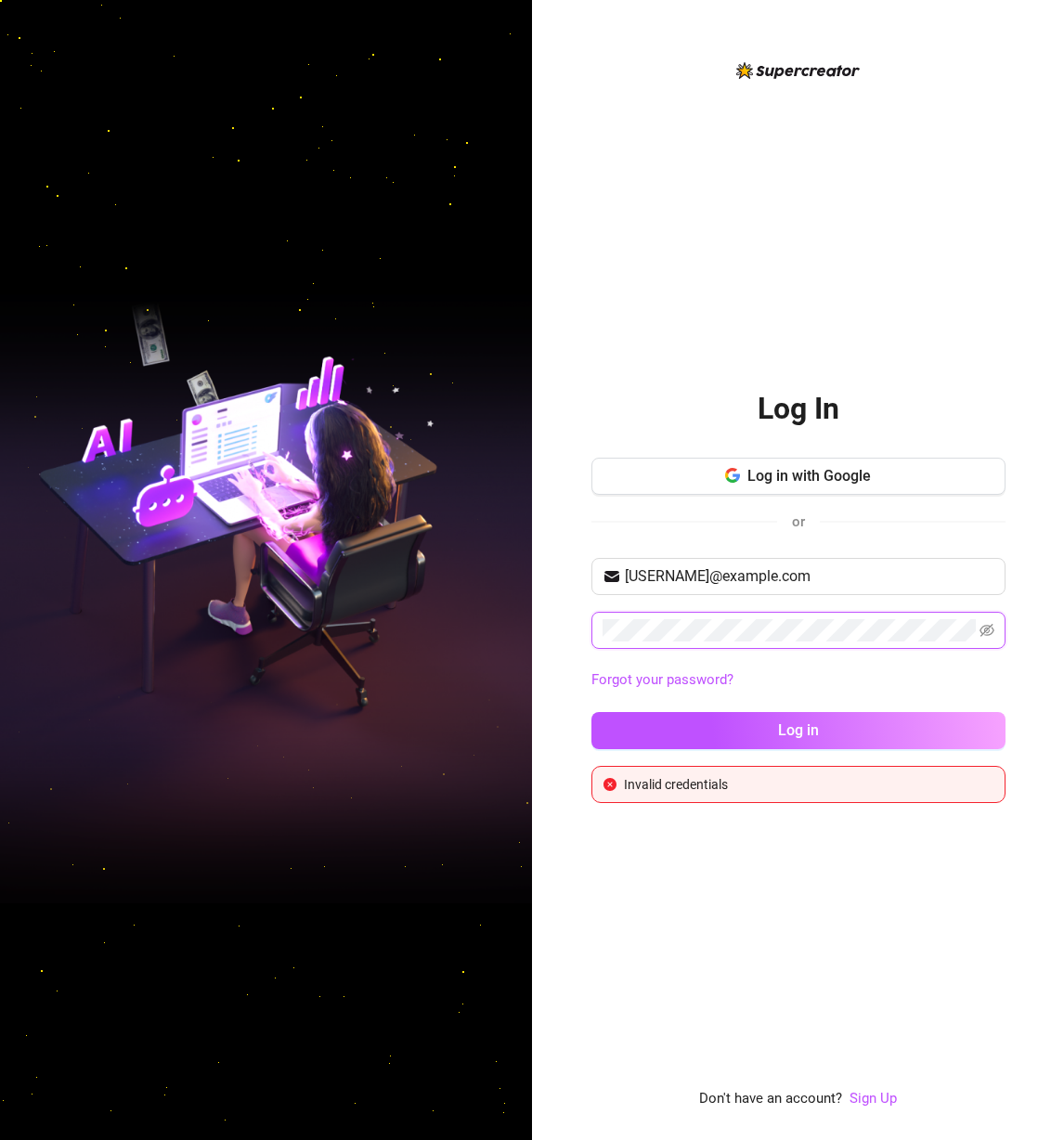 click on "Log in" at bounding box center [798, 731] 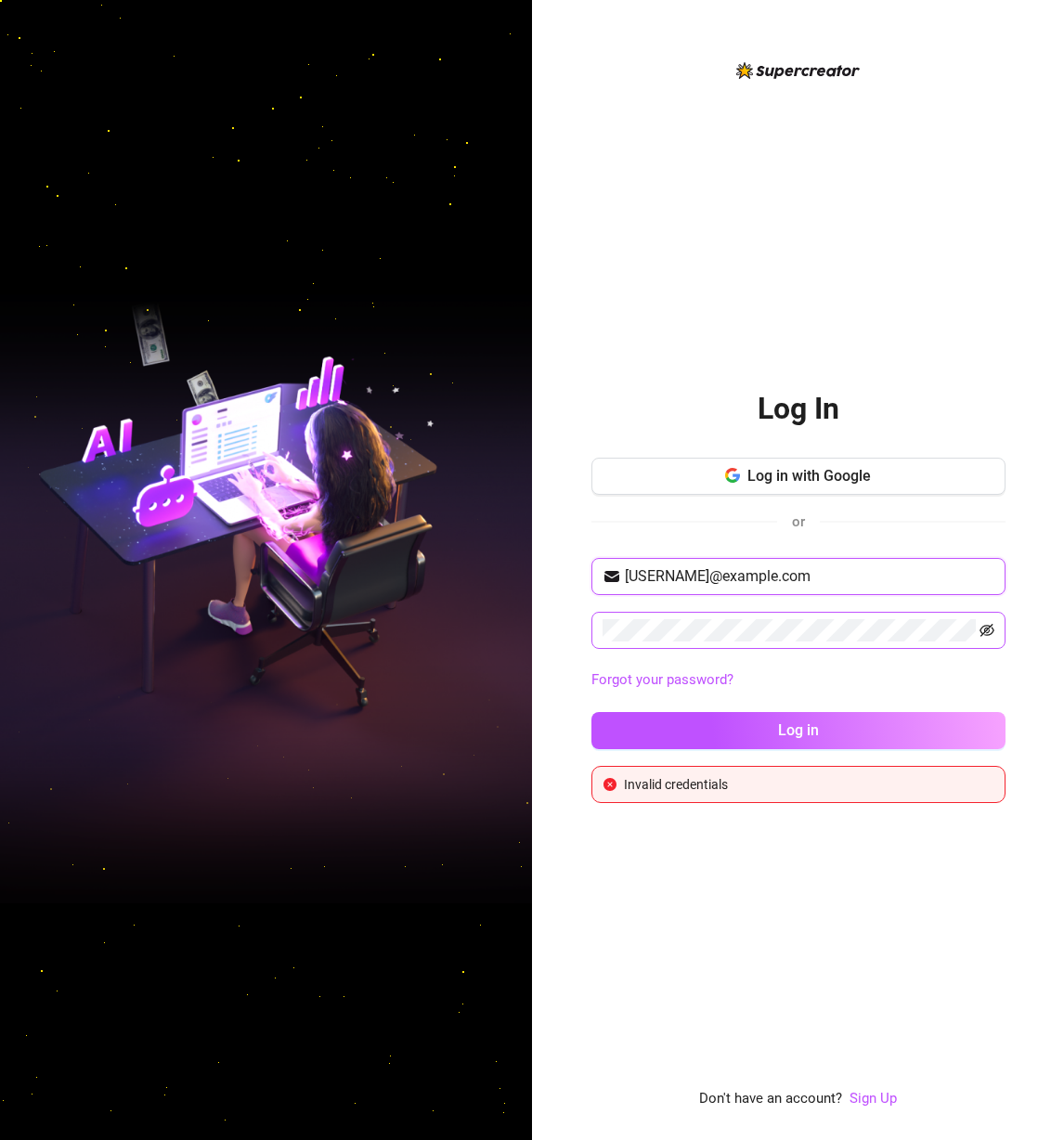 click 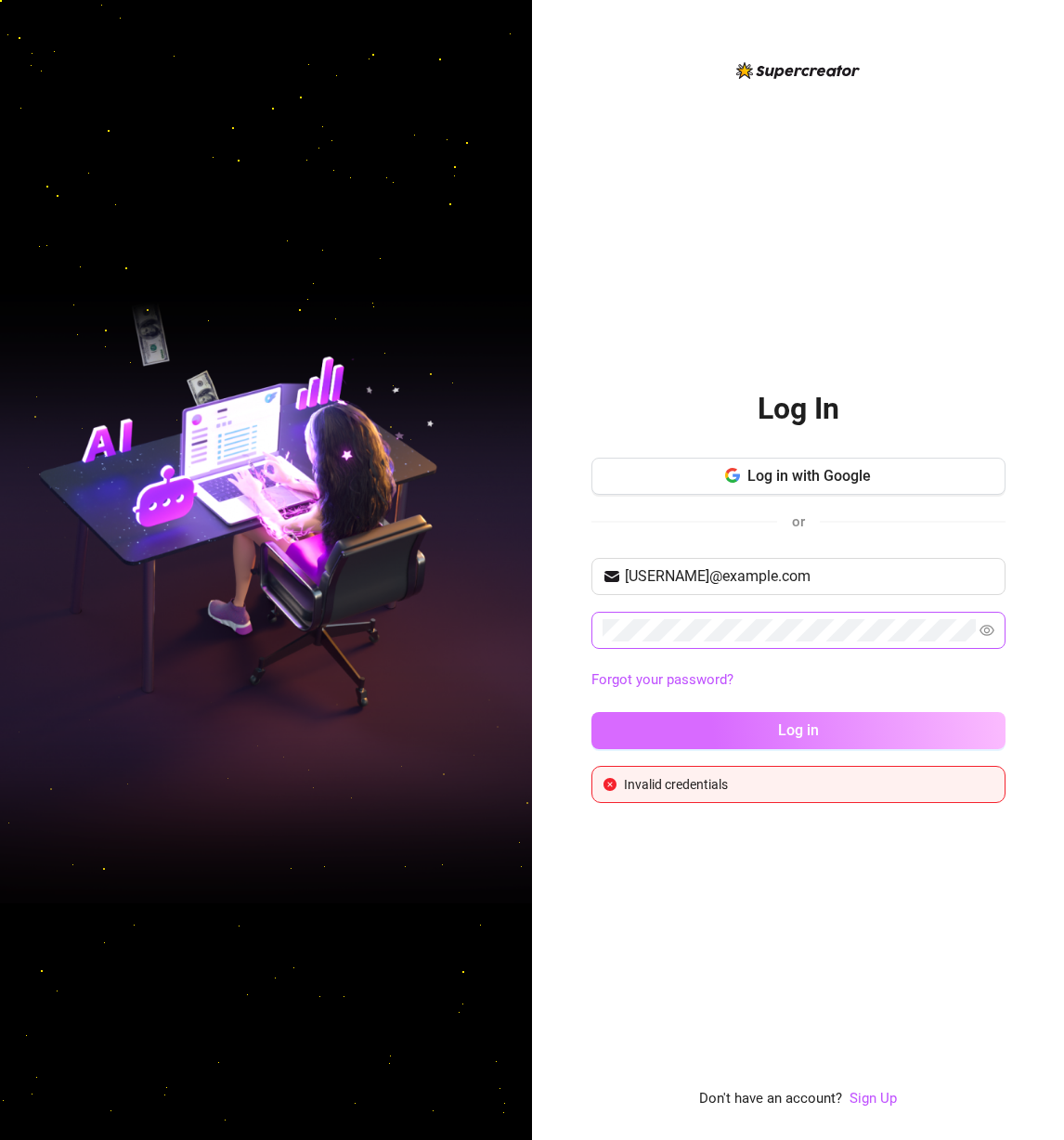 click on "Log in" at bounding box center [798, 730] 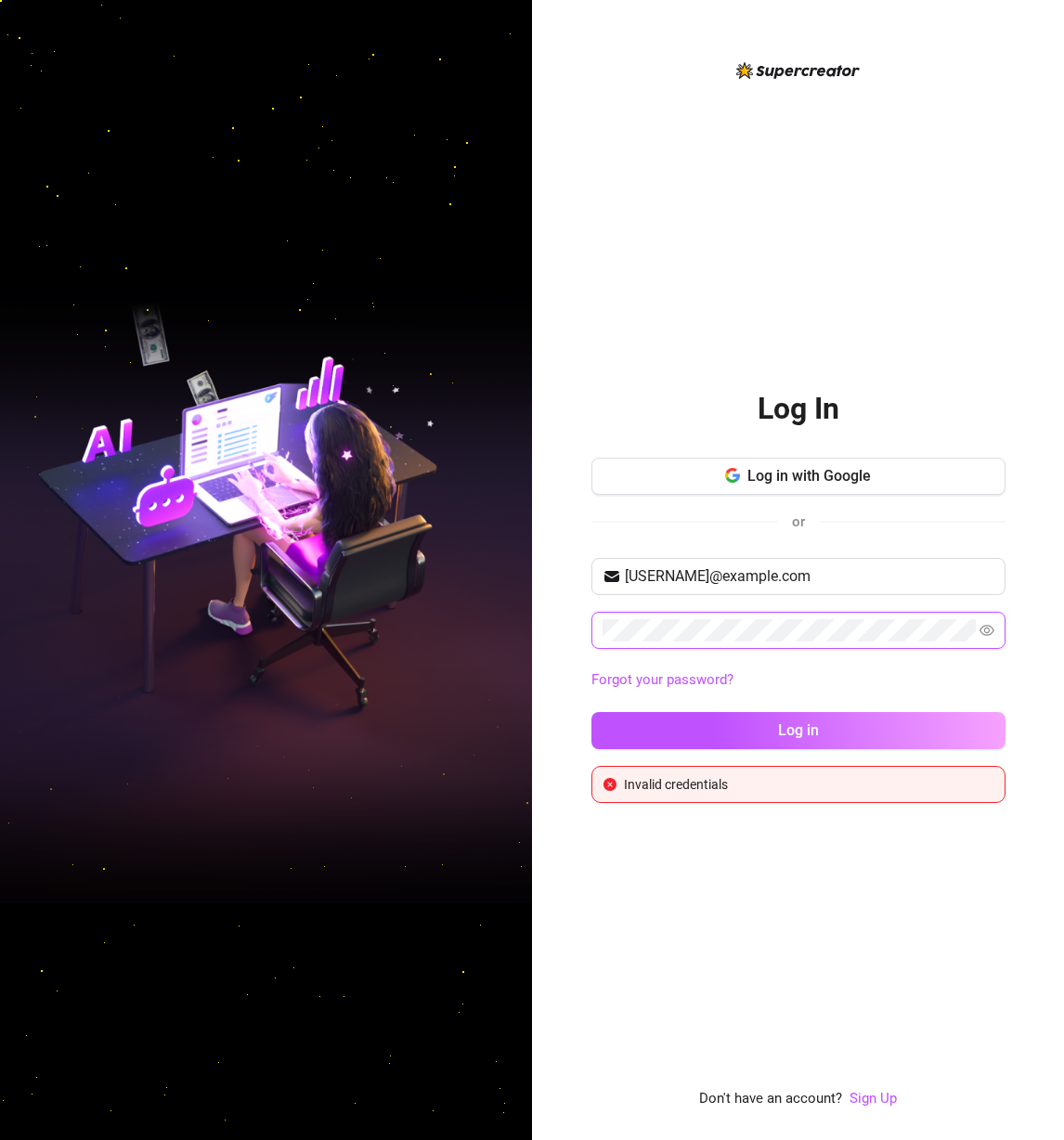 click on "Log in" at bounding box center (798, 731) 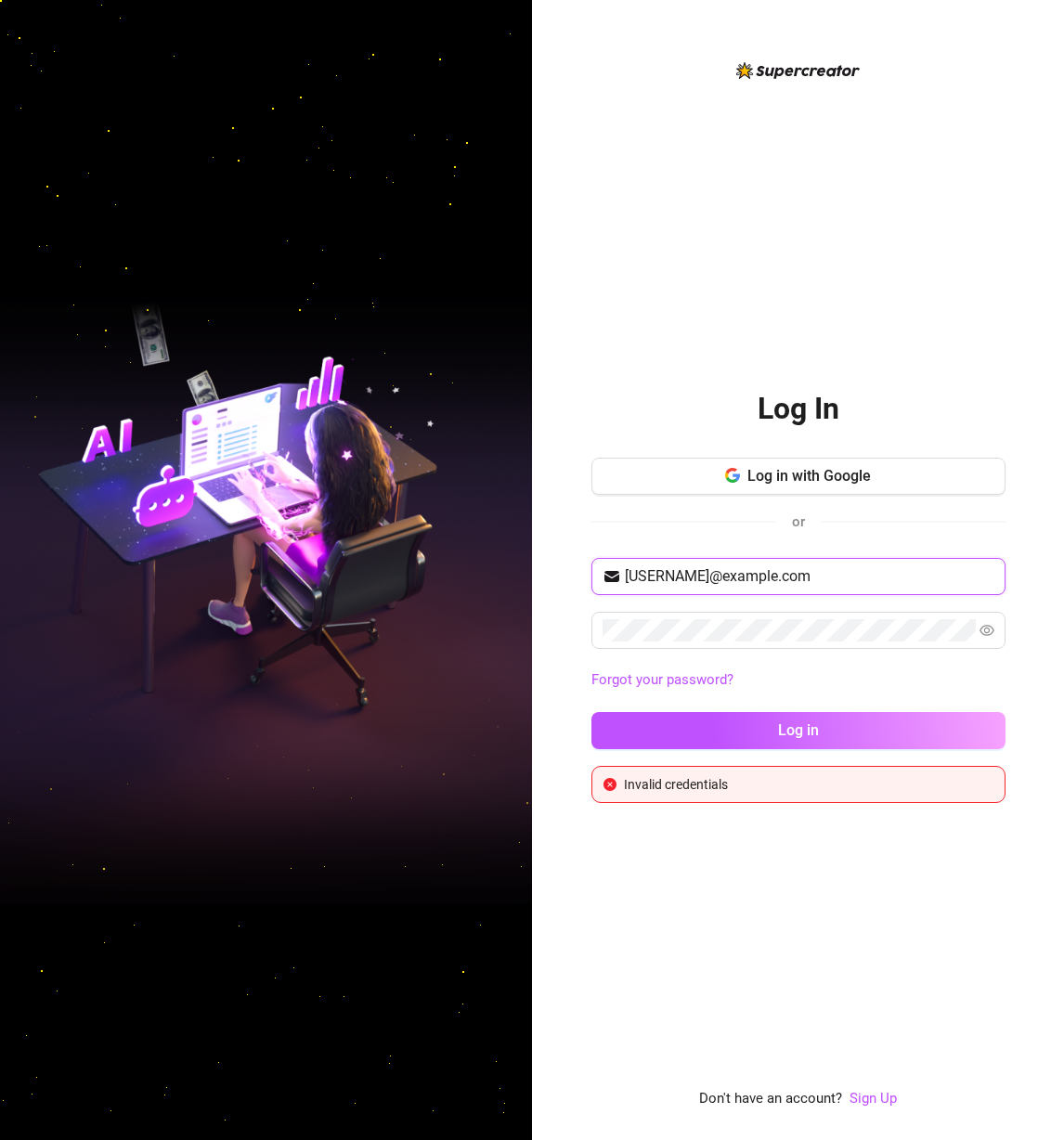 click on "Kiaramoonof@gmail.com" at bounding box center (810, 576) 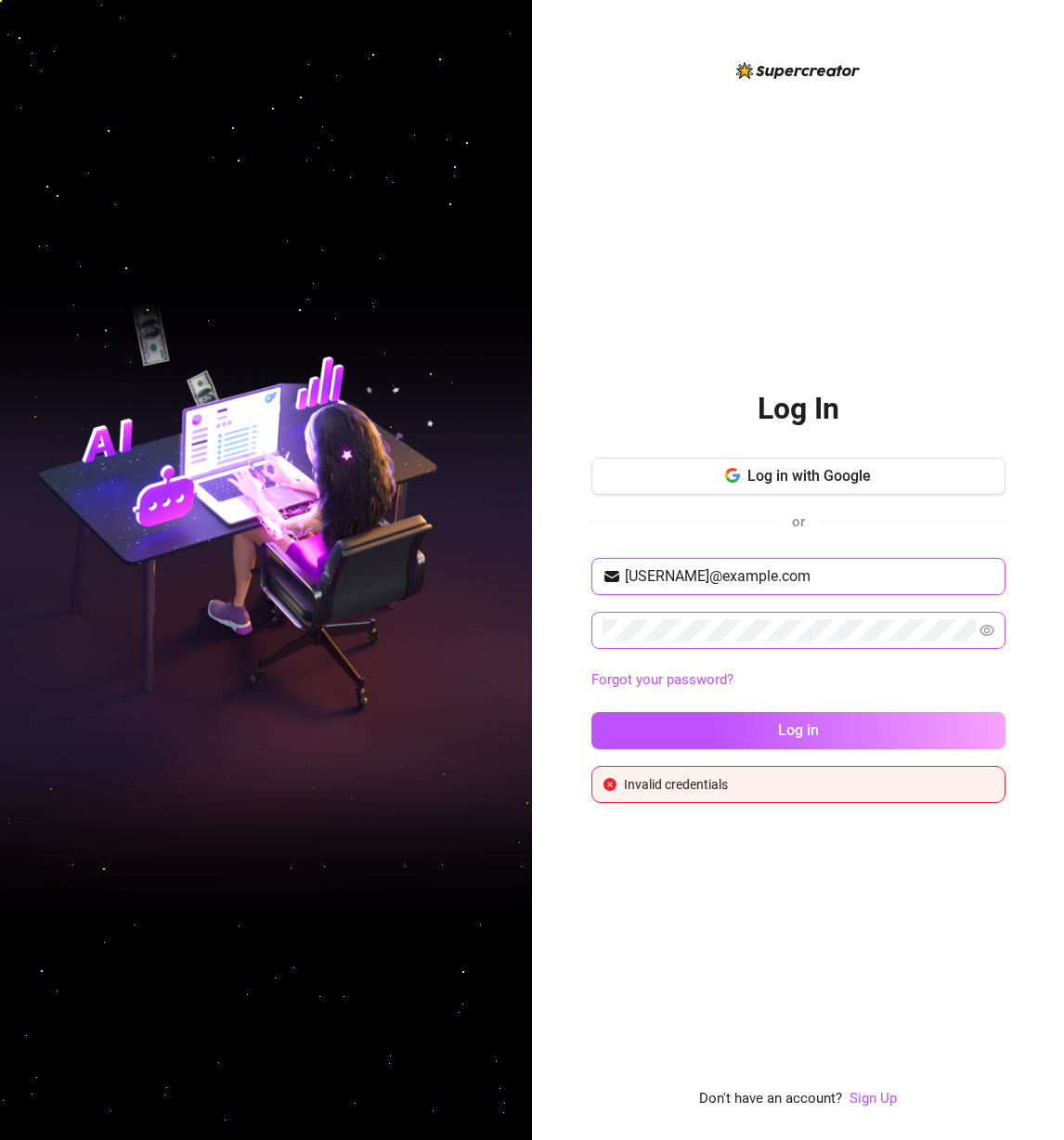type on "kgregolunas@gmail.com" 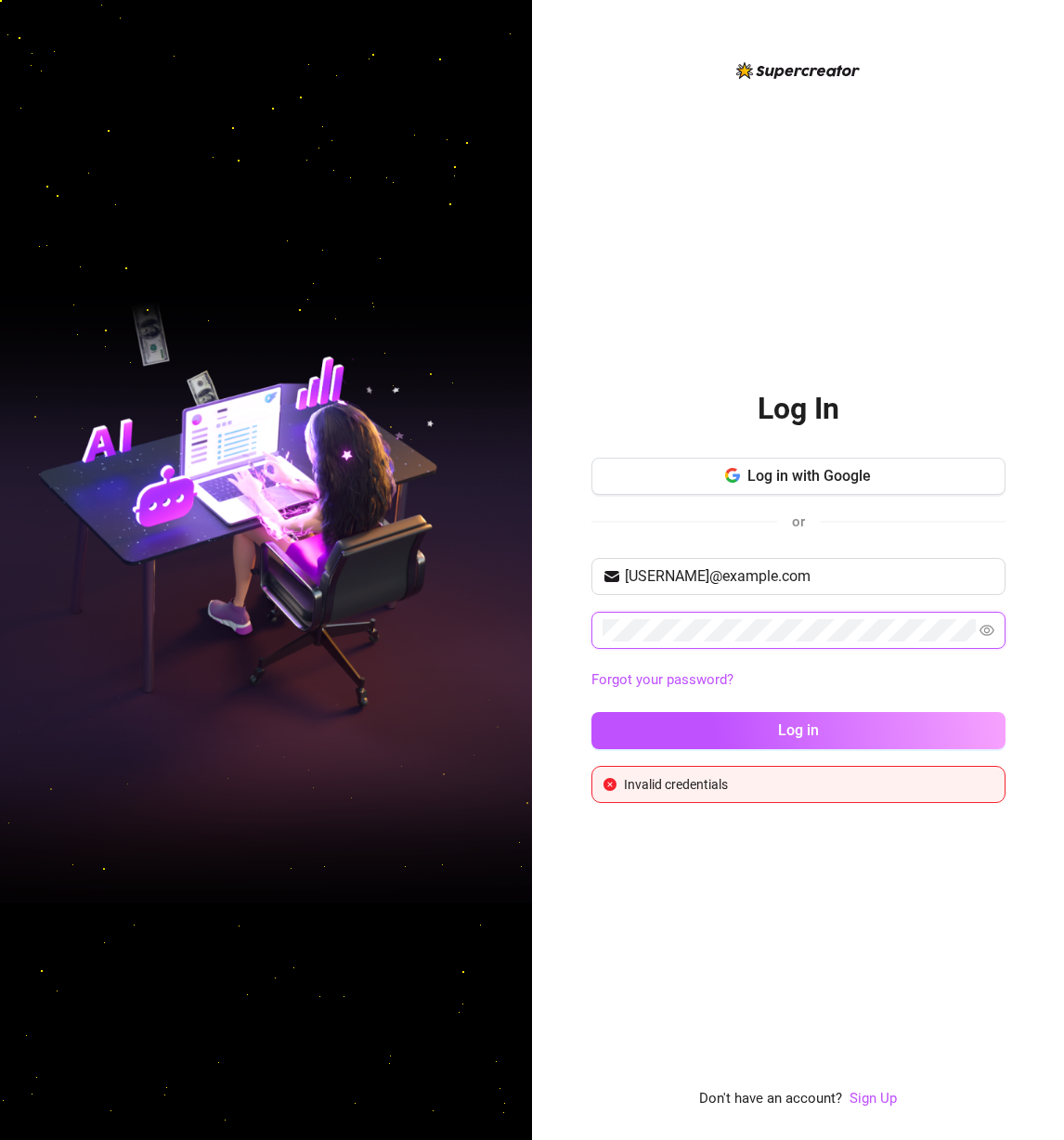 click on "Log in" at bounding box center [798, 731] 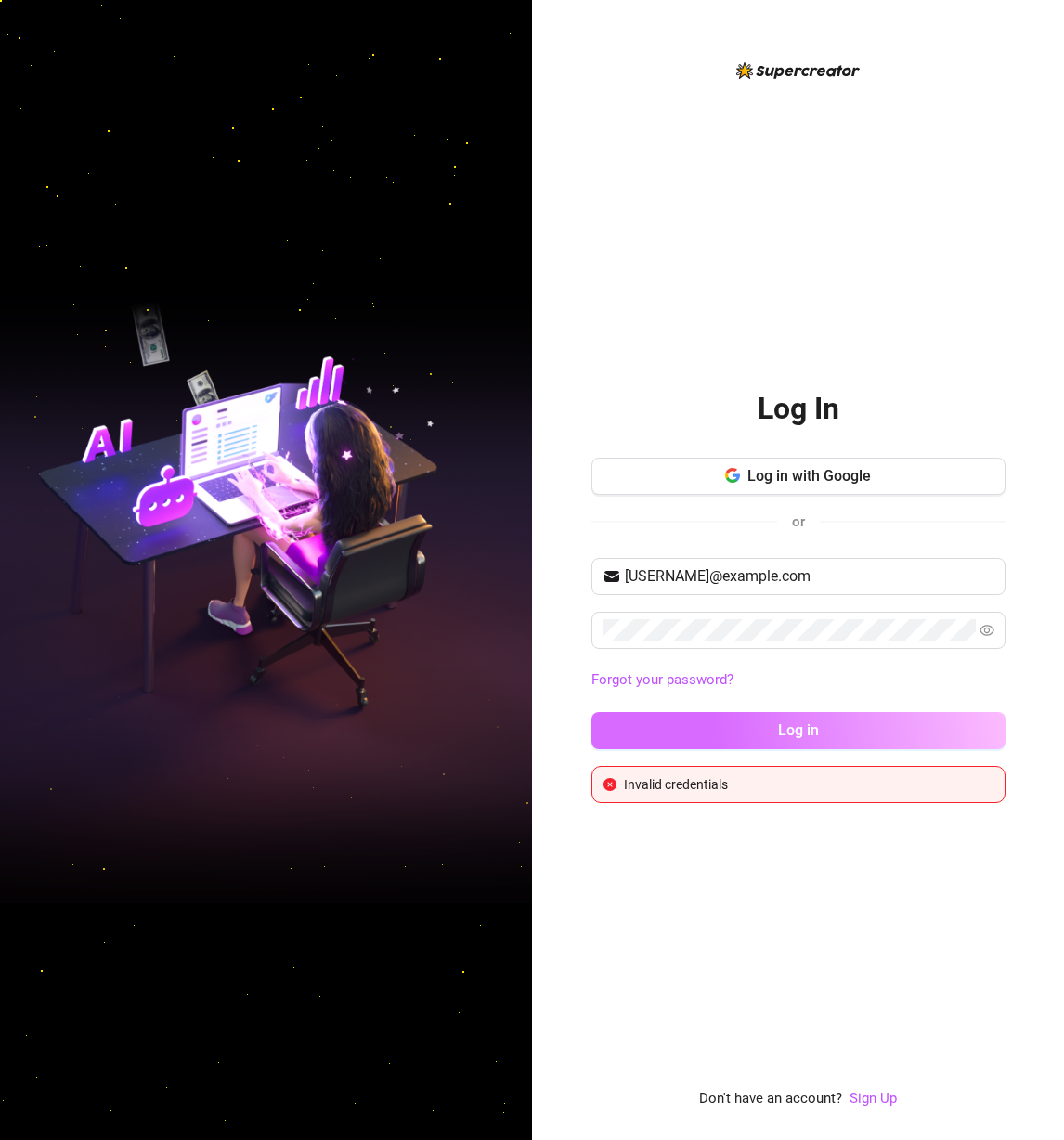 click on "Log in" at bounding box center [798, 730] 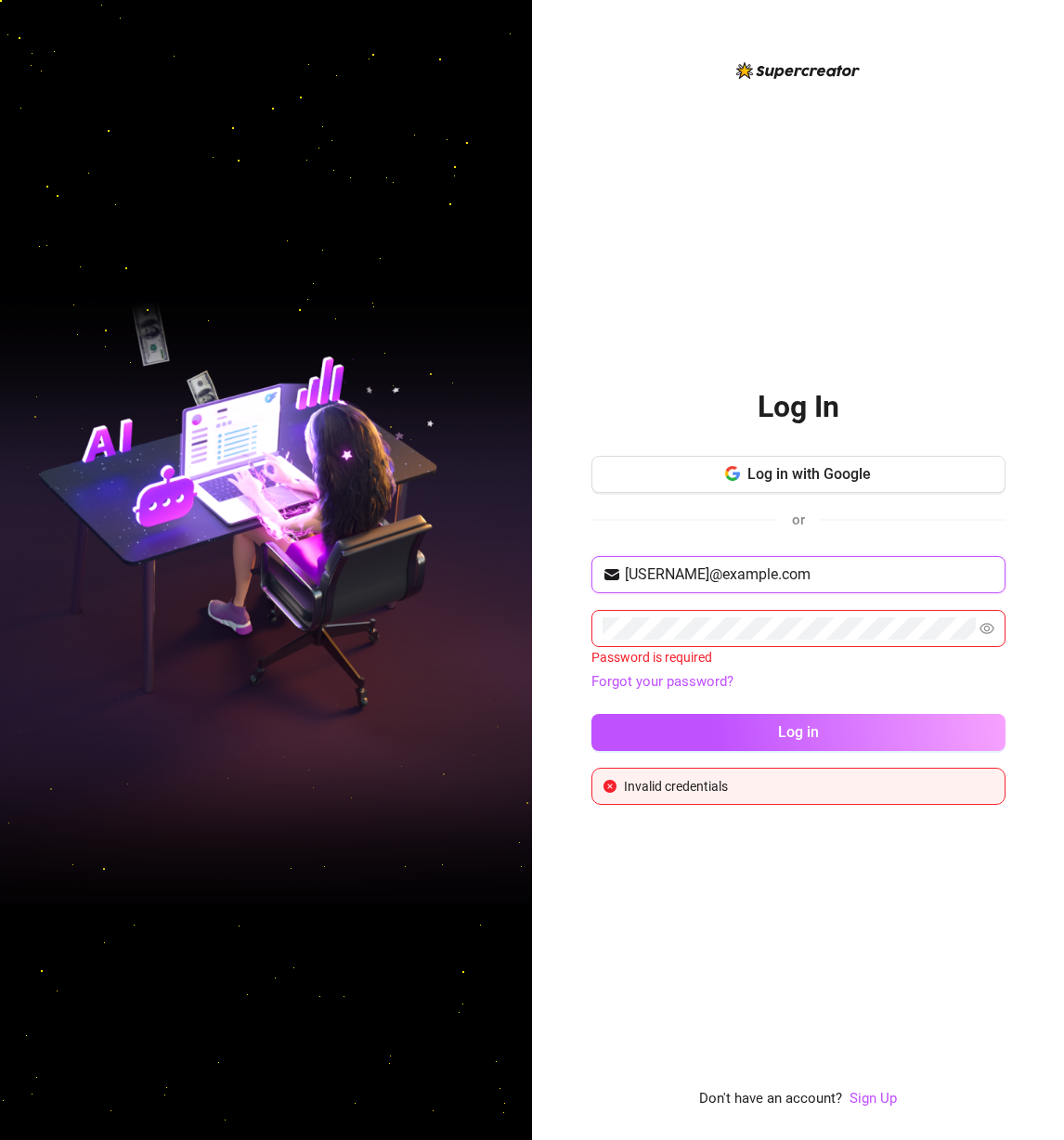 click on "kgregolunas@gmail.com" at bounding box center (810, 575) 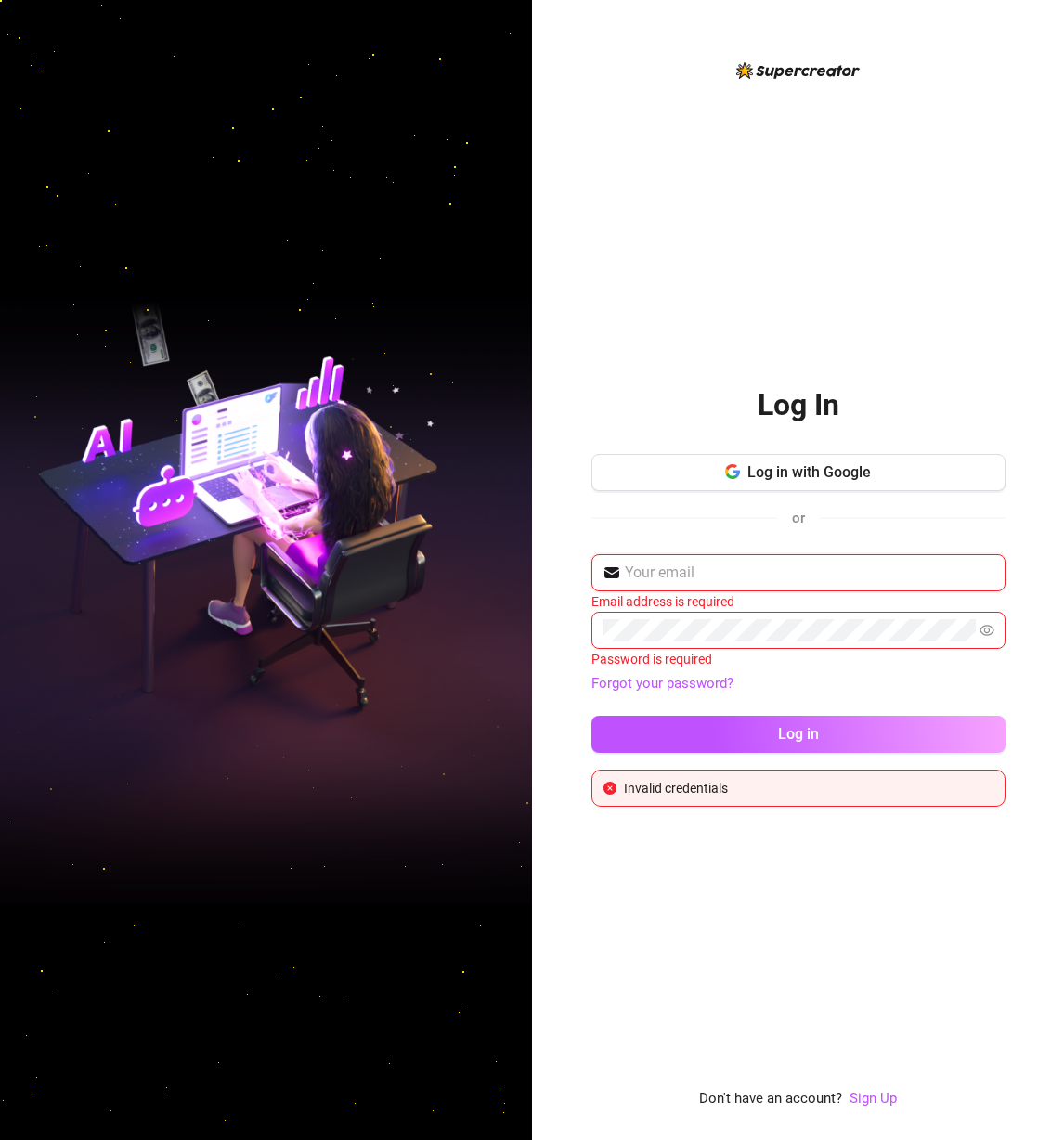 type on "kiaramoonof@example.com" 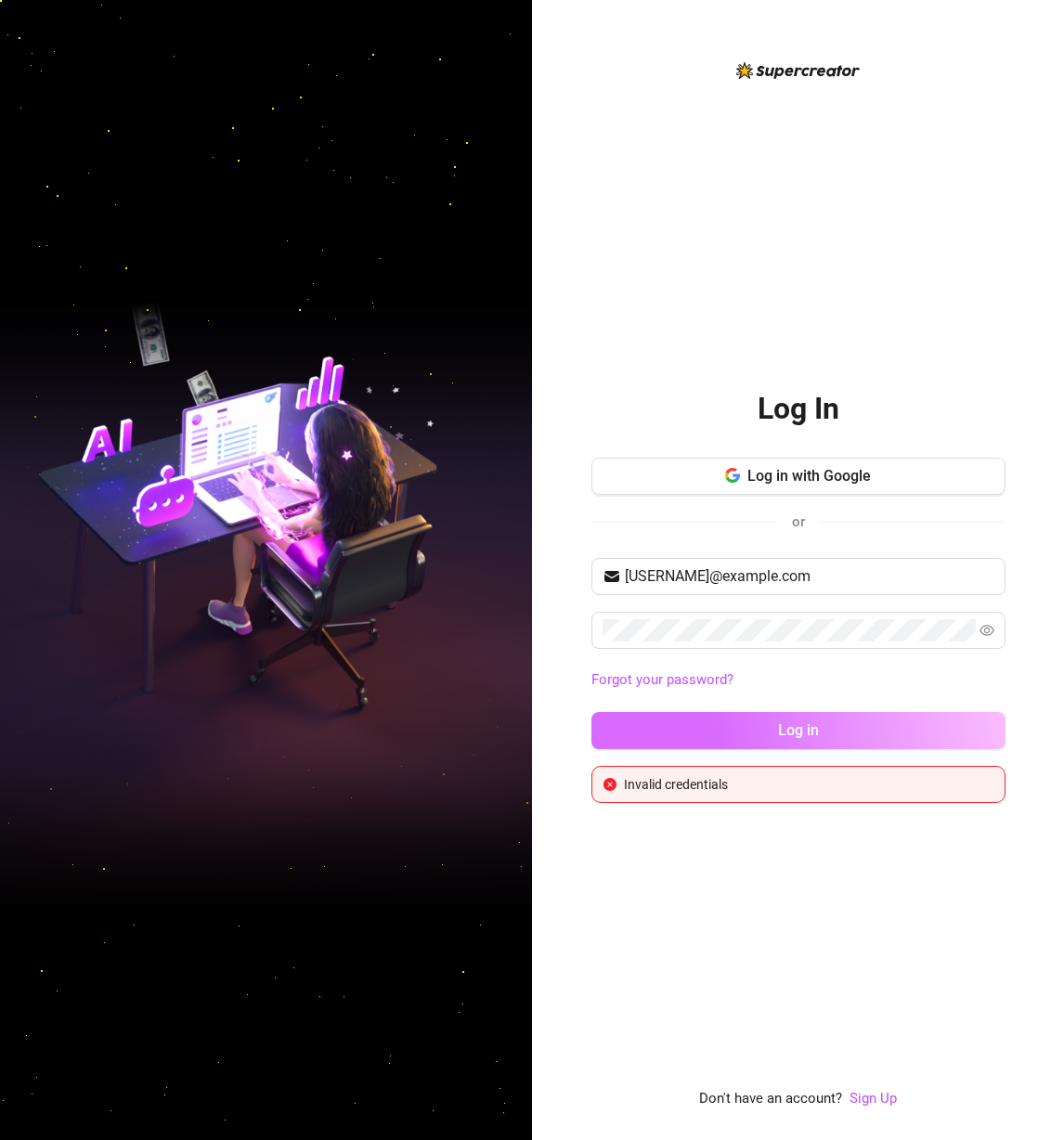 click on "Log in" at bounding box center [798, 731] 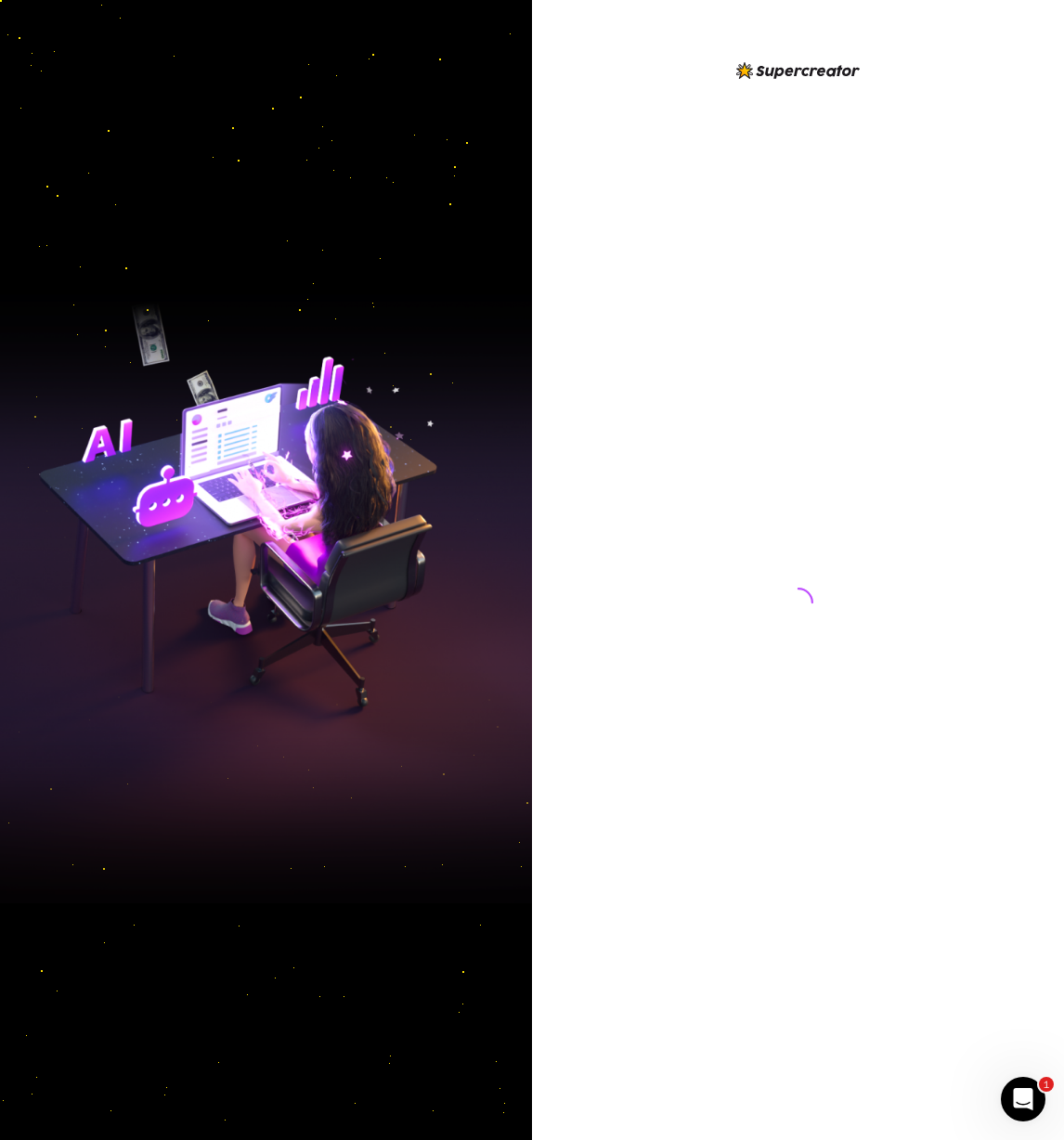 scroll, scrollTop: 0, scrollLeft: 0, axis: both 